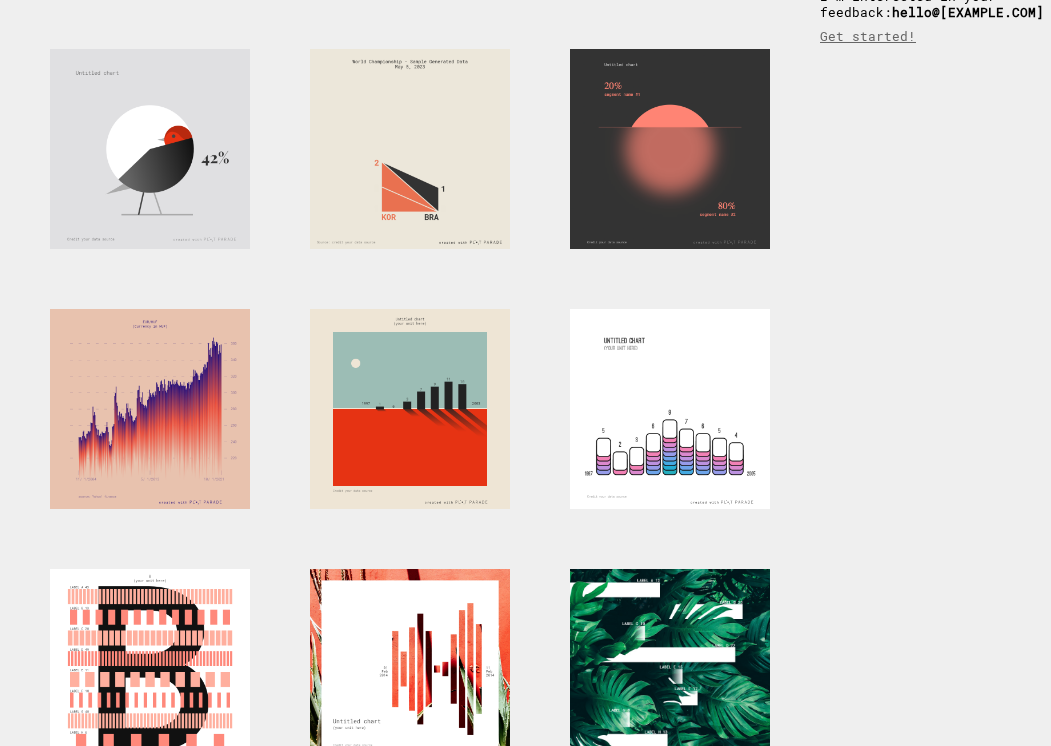 scroll, scrollTop: 114, scrollLeft: 0, axis: vertical 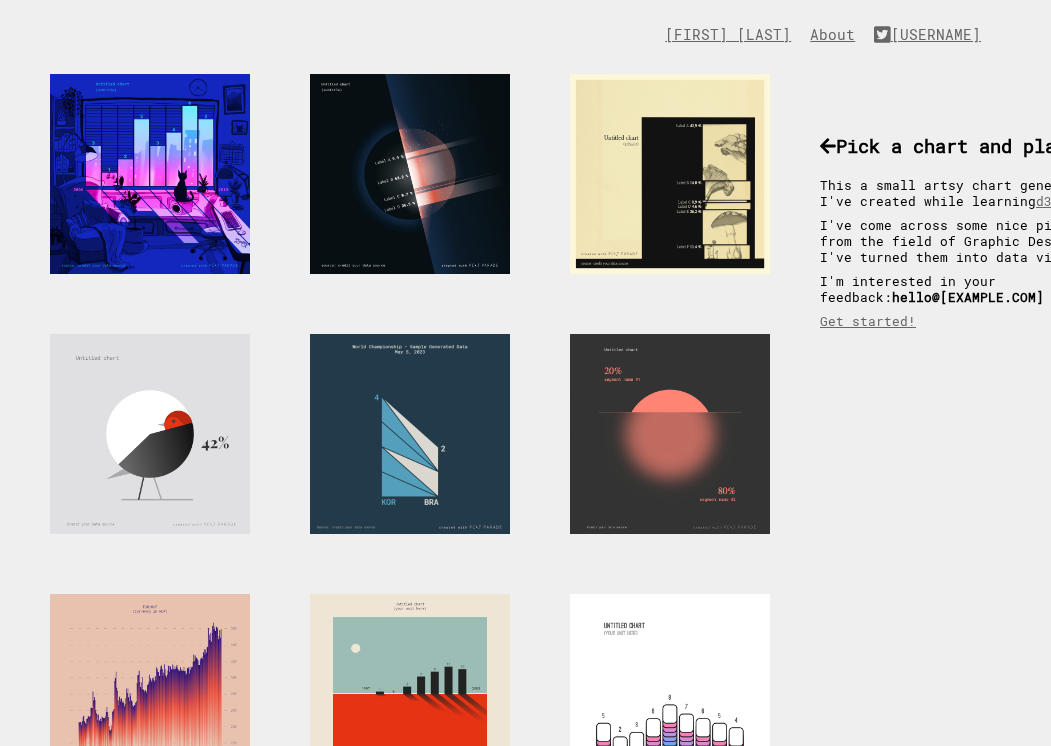 click at bounding box center (410, 434) 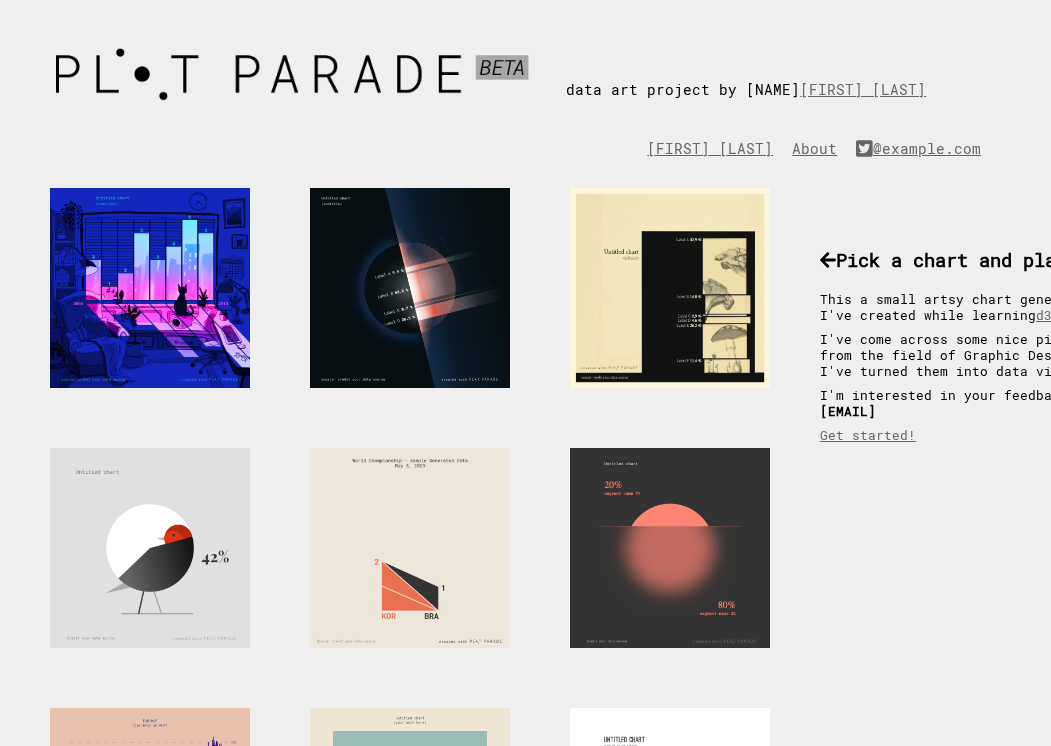 scroll, scrollTop: 0, scrollLeft: 0, axis: both 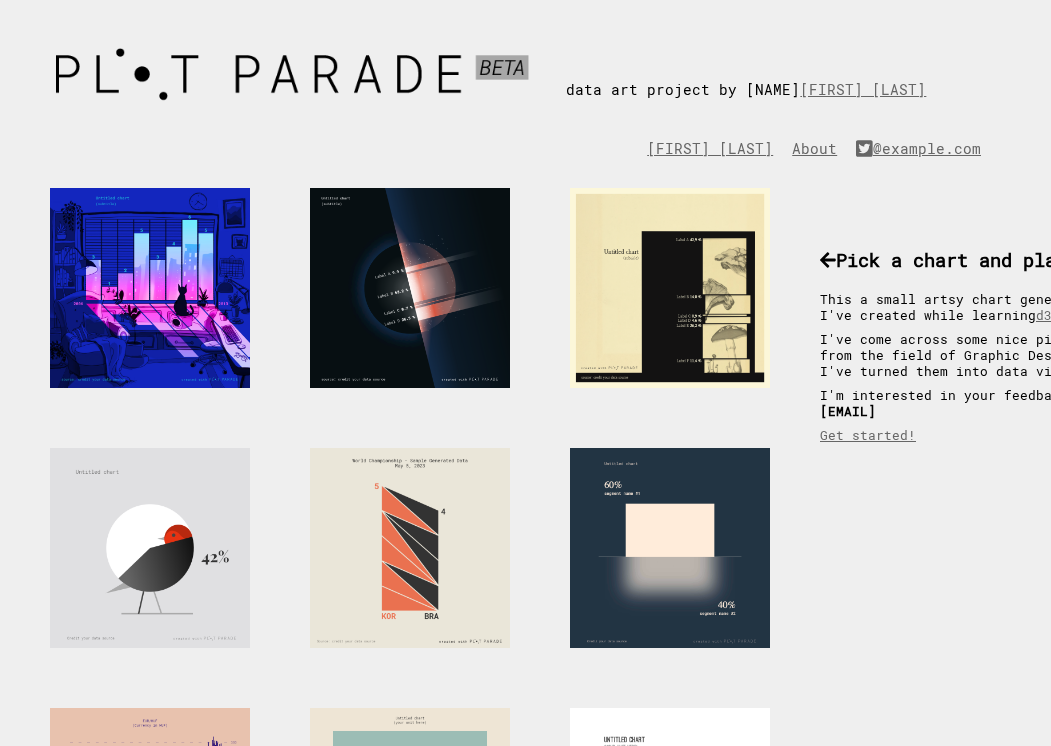 click at bounding box center (670, 548) 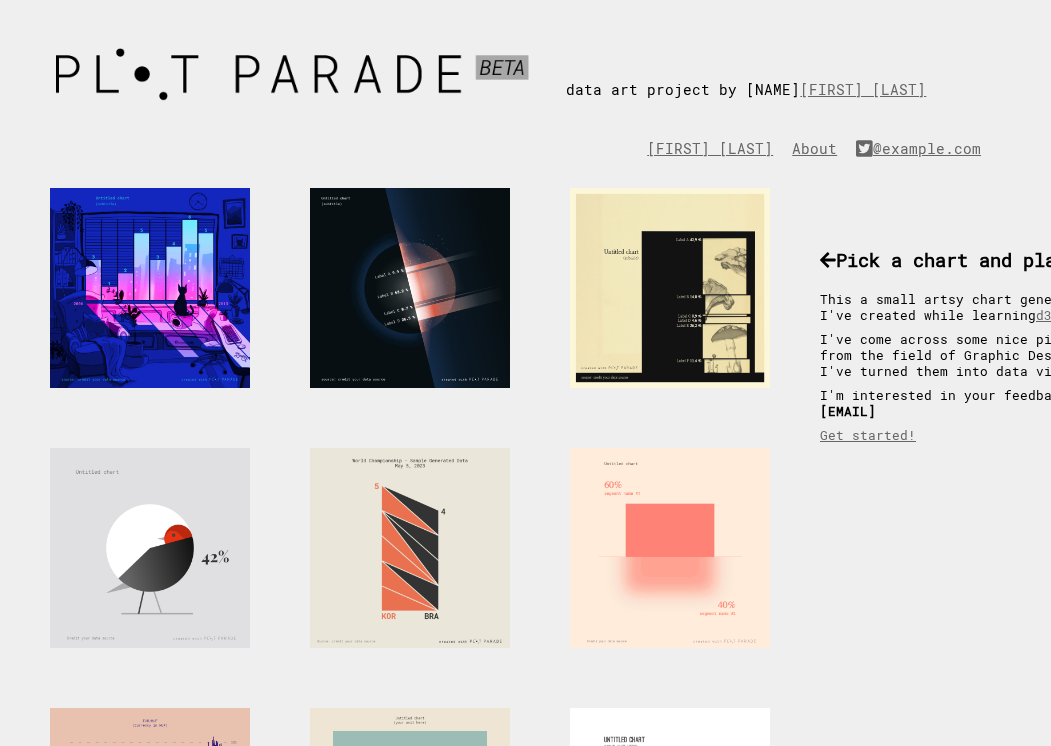 click at bounding box center [670, 548] 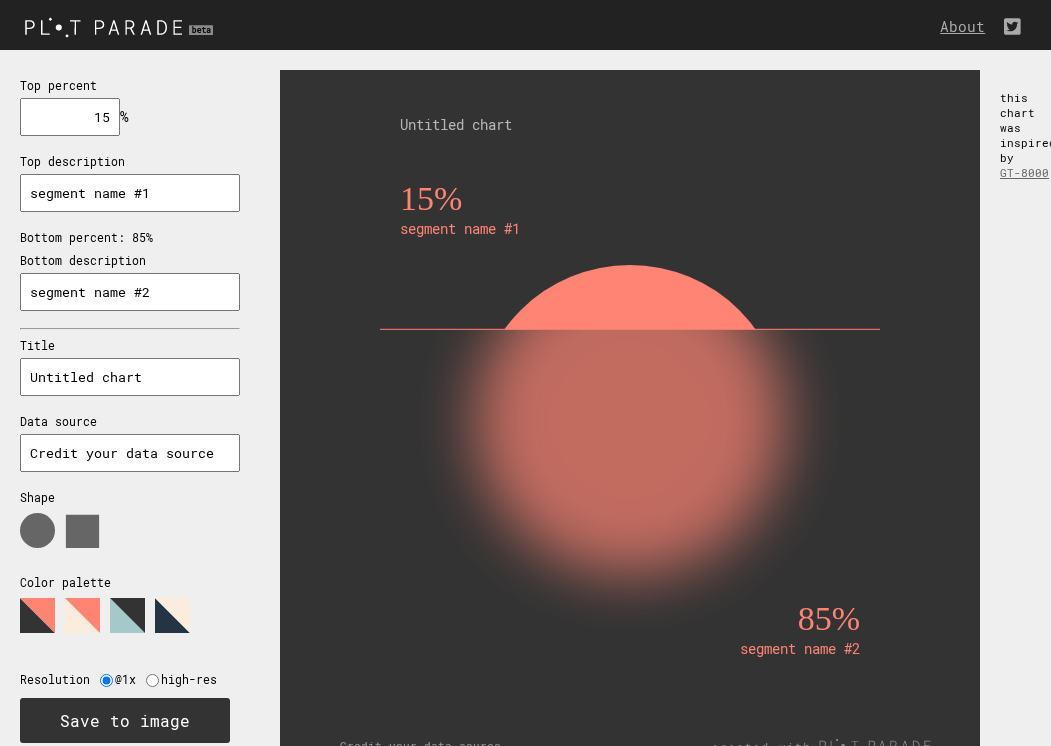scroll, scrollTop: 0, scrollLeft: 0, axis: both 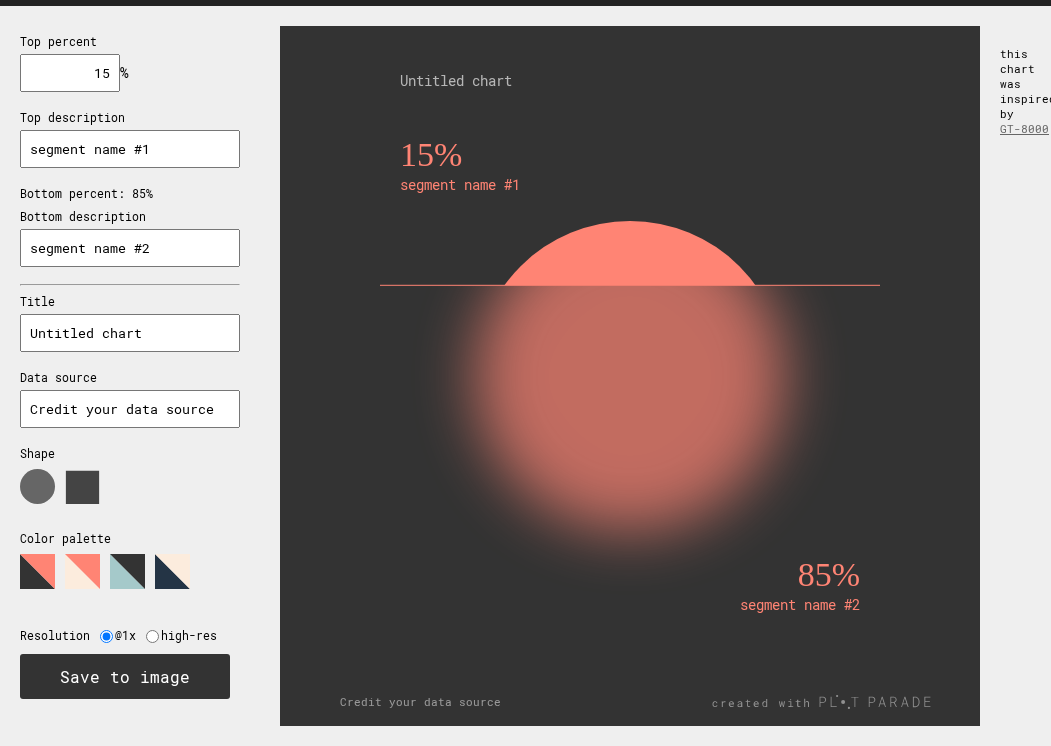 click 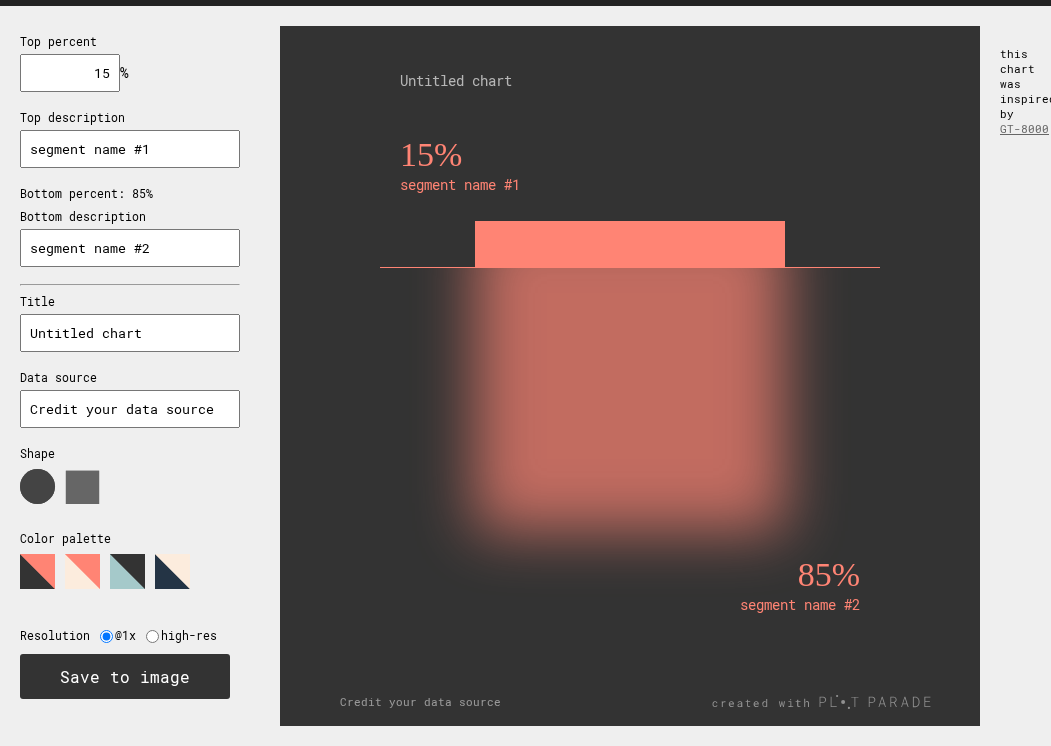 click 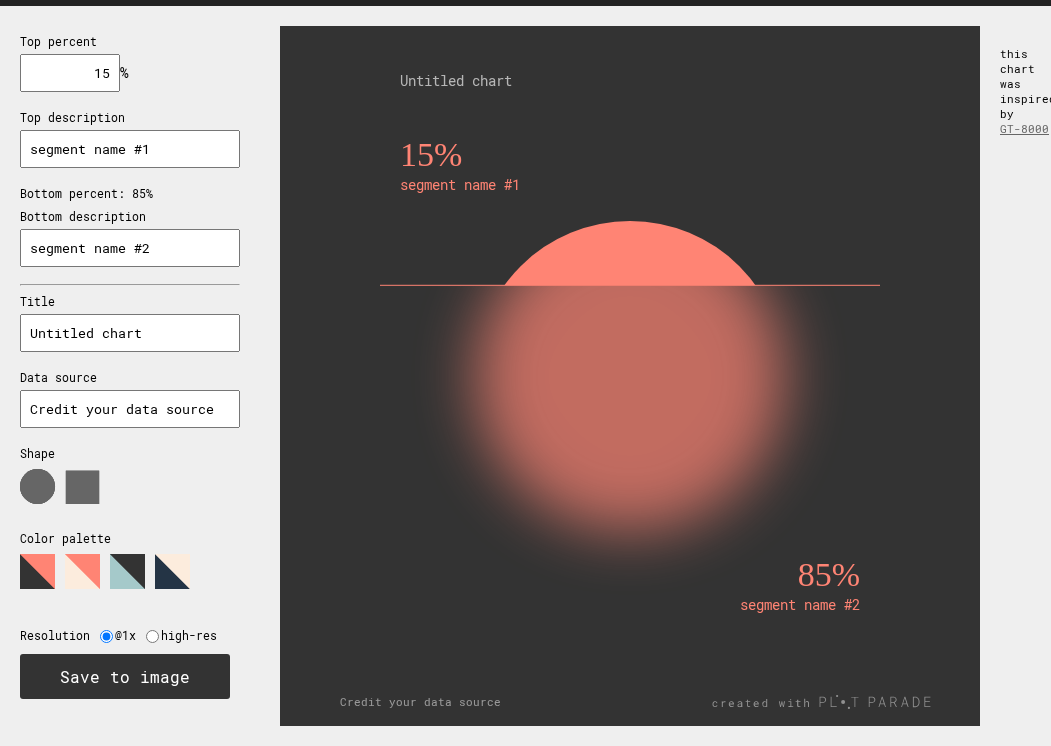 click 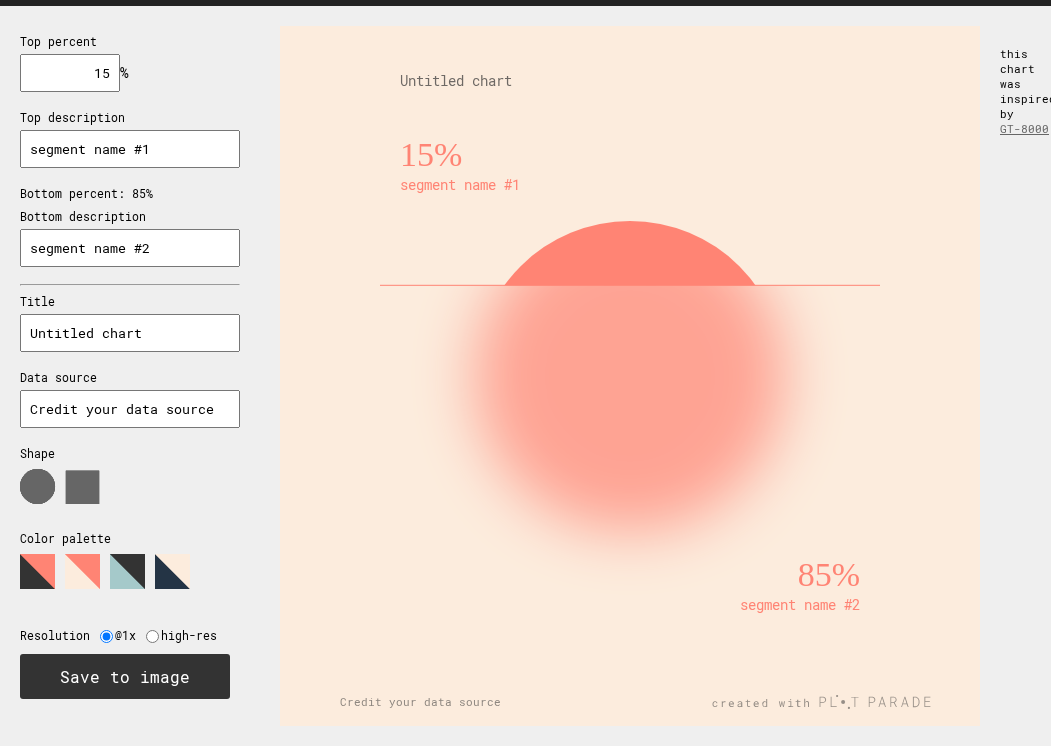 click 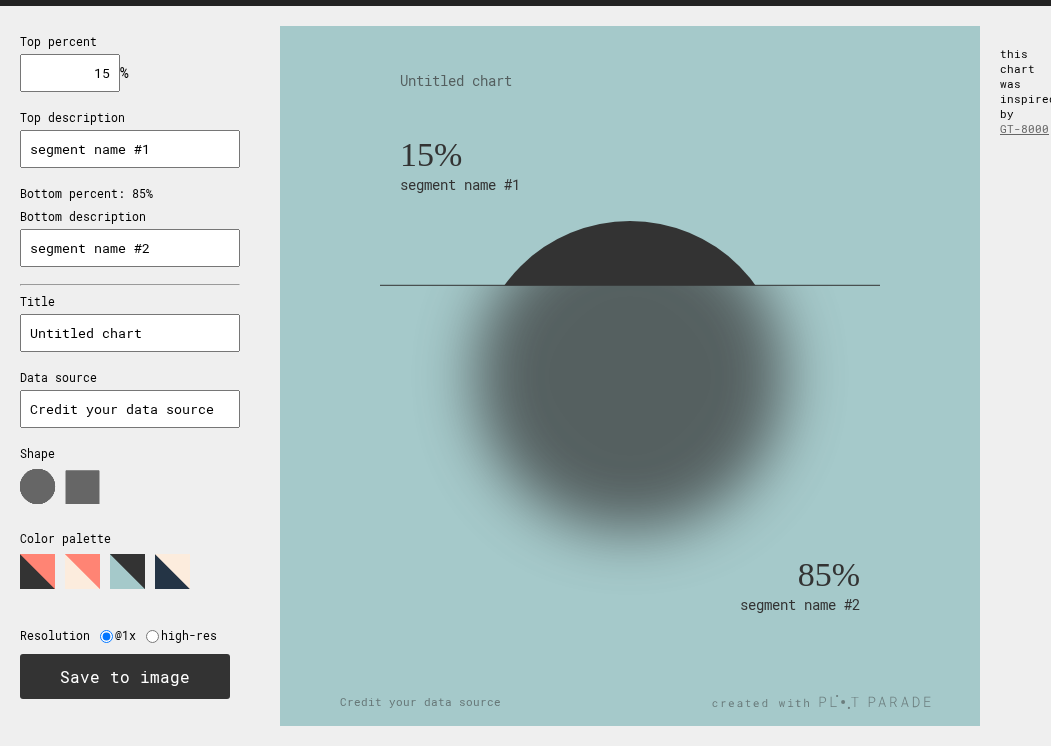 click 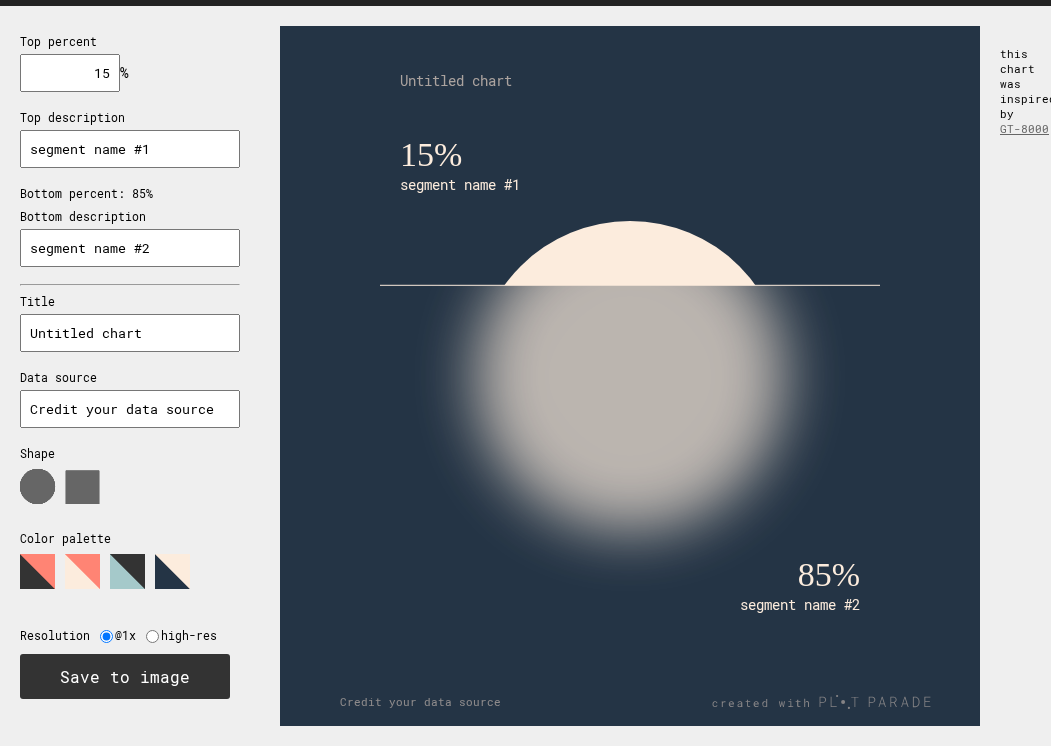 click at bounding box center [152, 636] 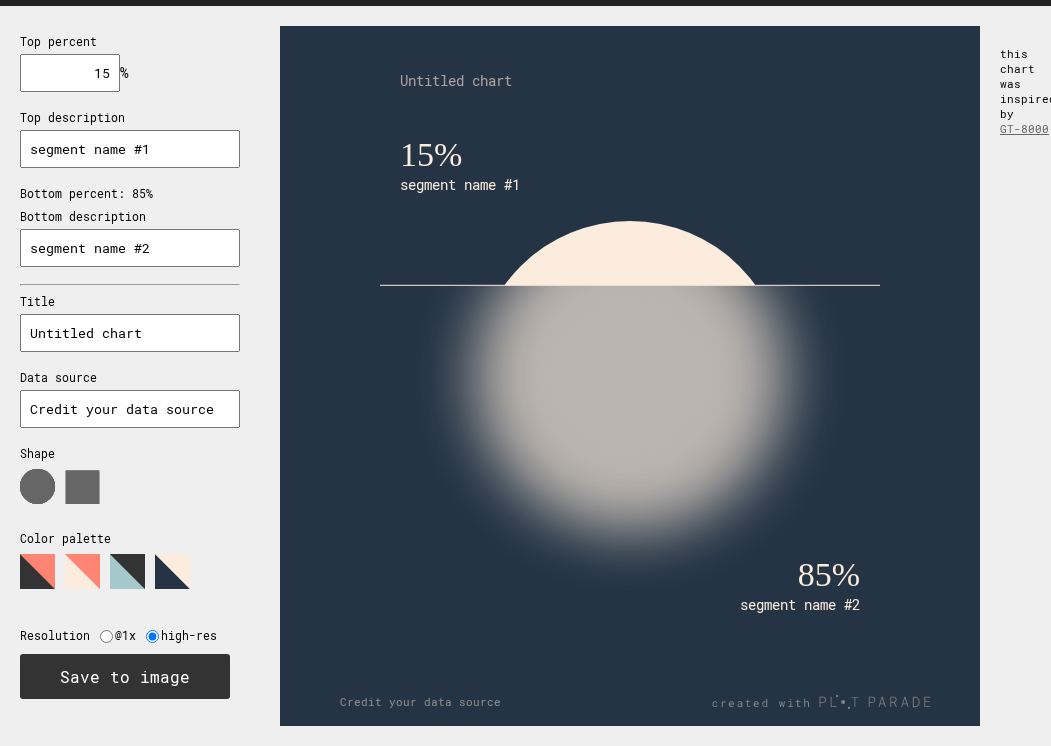 click at bounding box center (106, 636) 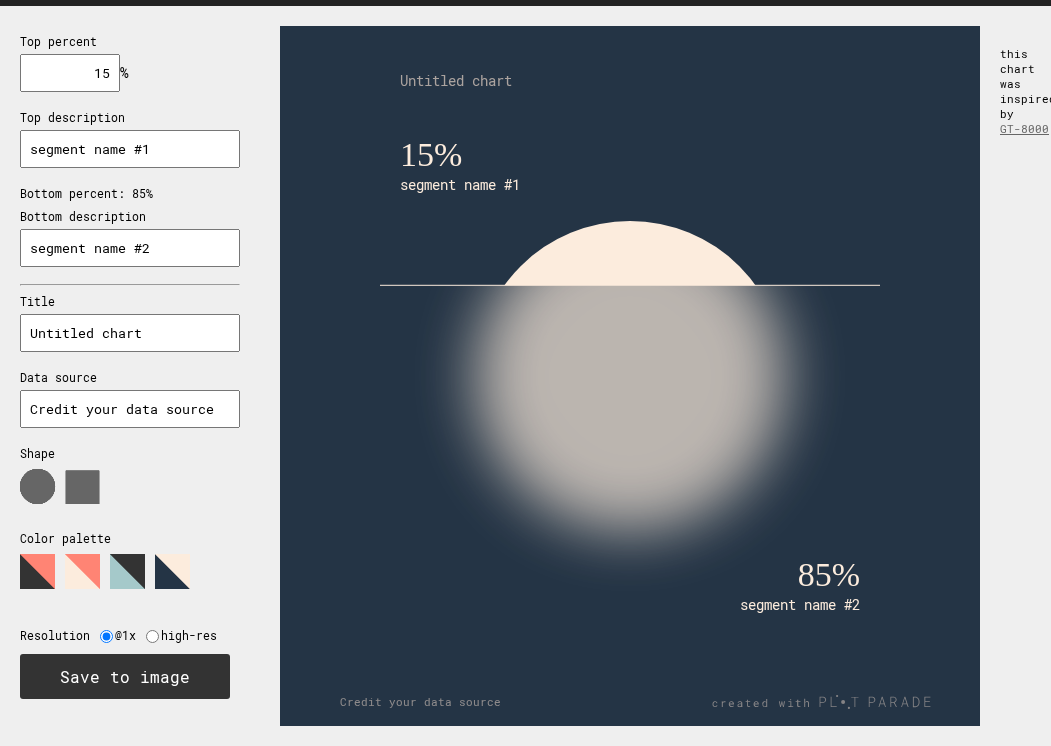 scroll, scrollTop: 0, scrollLeft: 0, axis: both 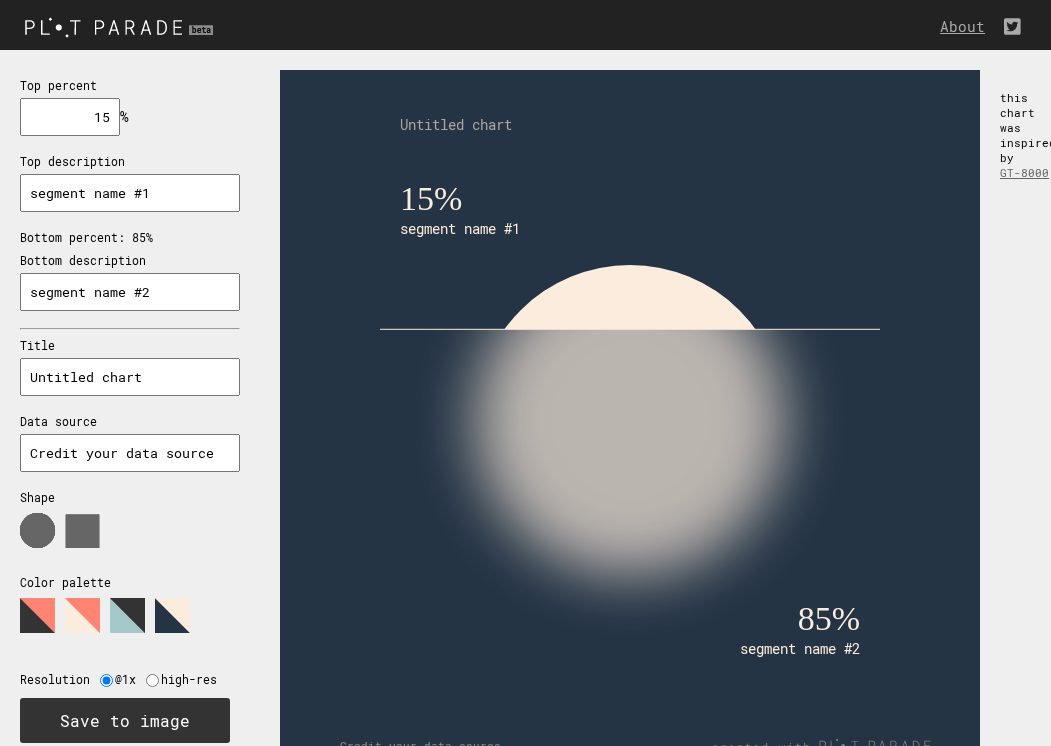 drag, startPoint x: 91, startPoint y: 124, endPoint x: 158, endPoint y: 124, distance: 67 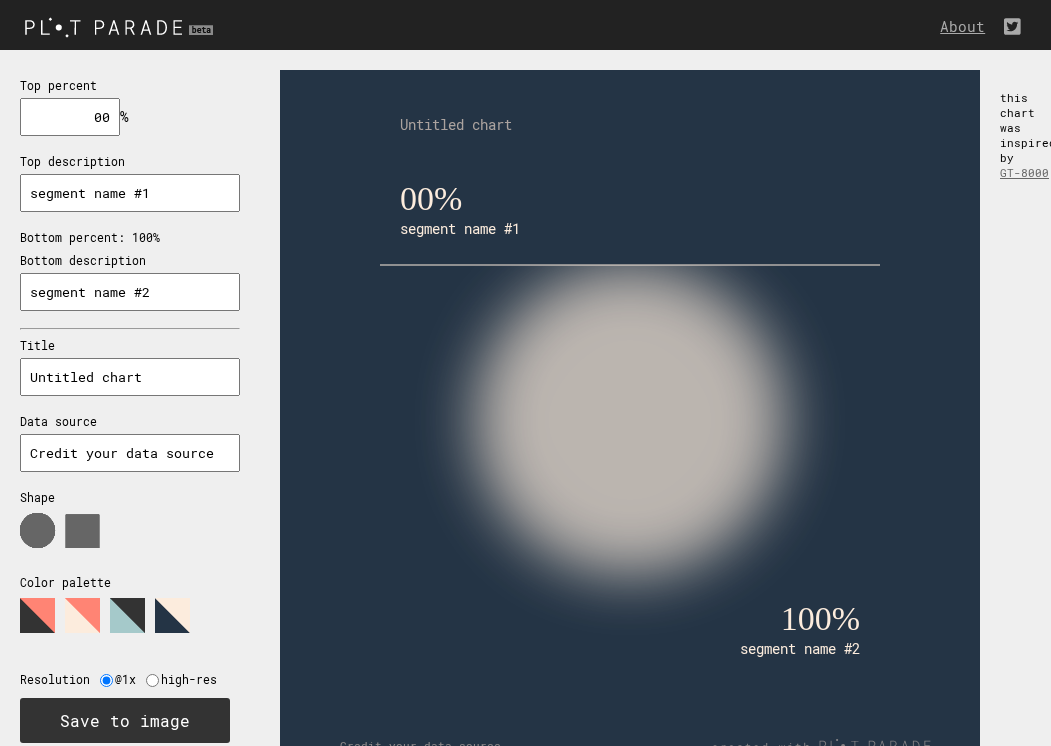 type on "0" 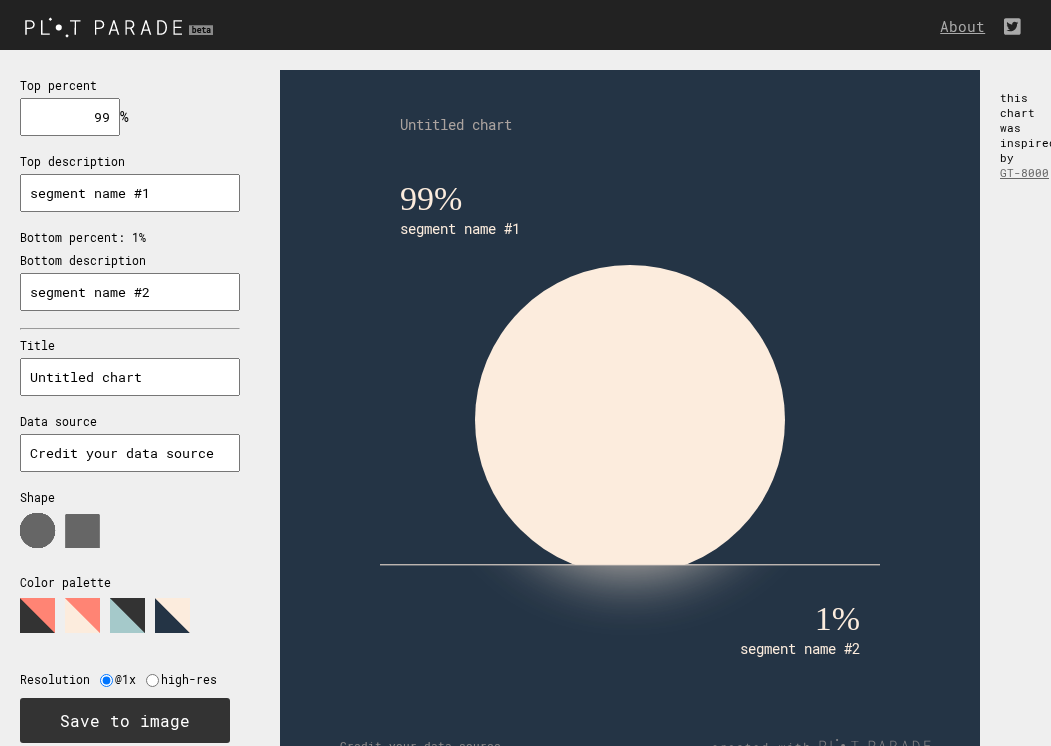 click on "99" at bounding box center [70, 117] 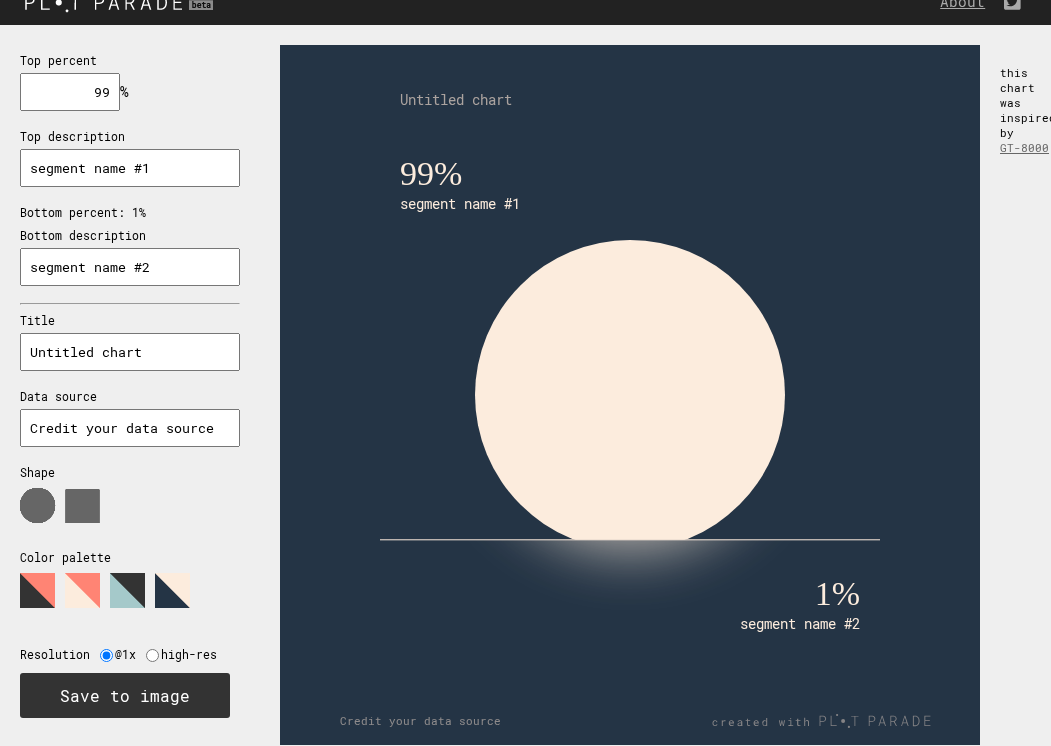 scroll, scrollTop: 0, scrollLeft: 0, axis: both 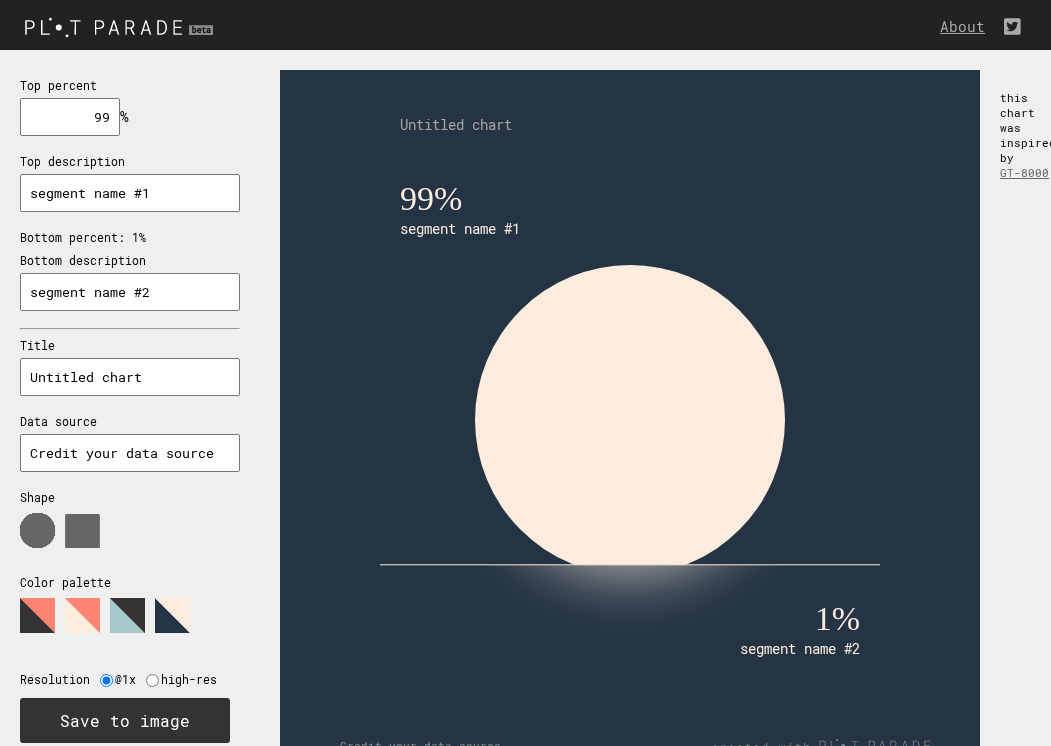 type on "99" 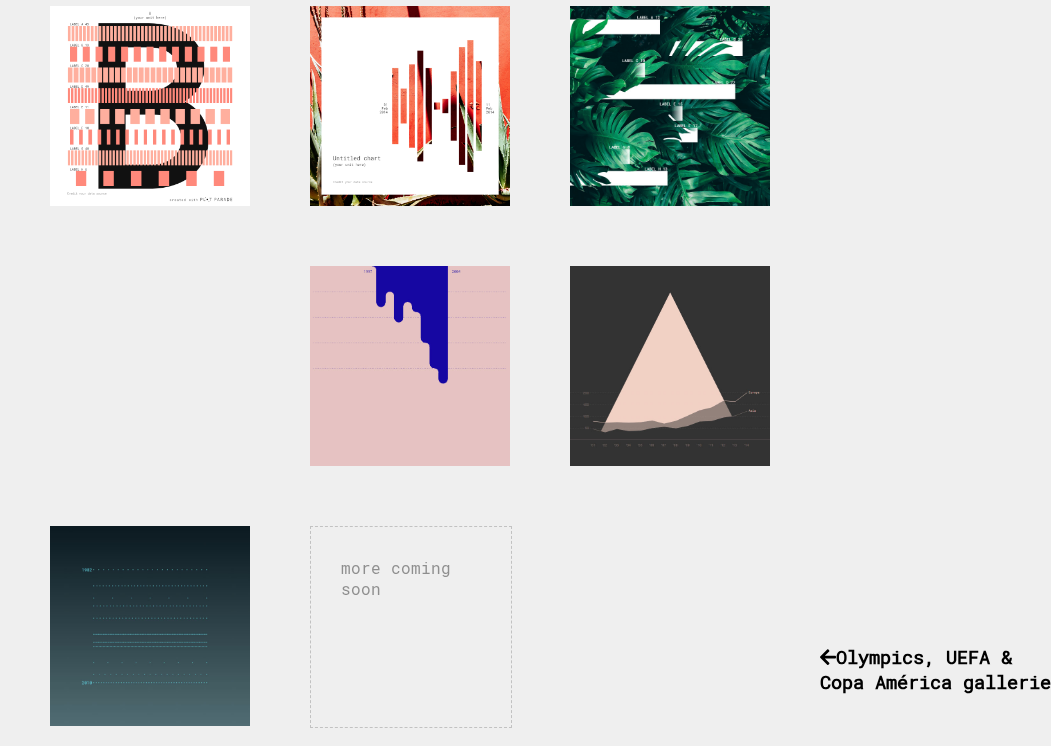 scroll, scrollTop: 1004, scrollLeft: 0, axis: vertical 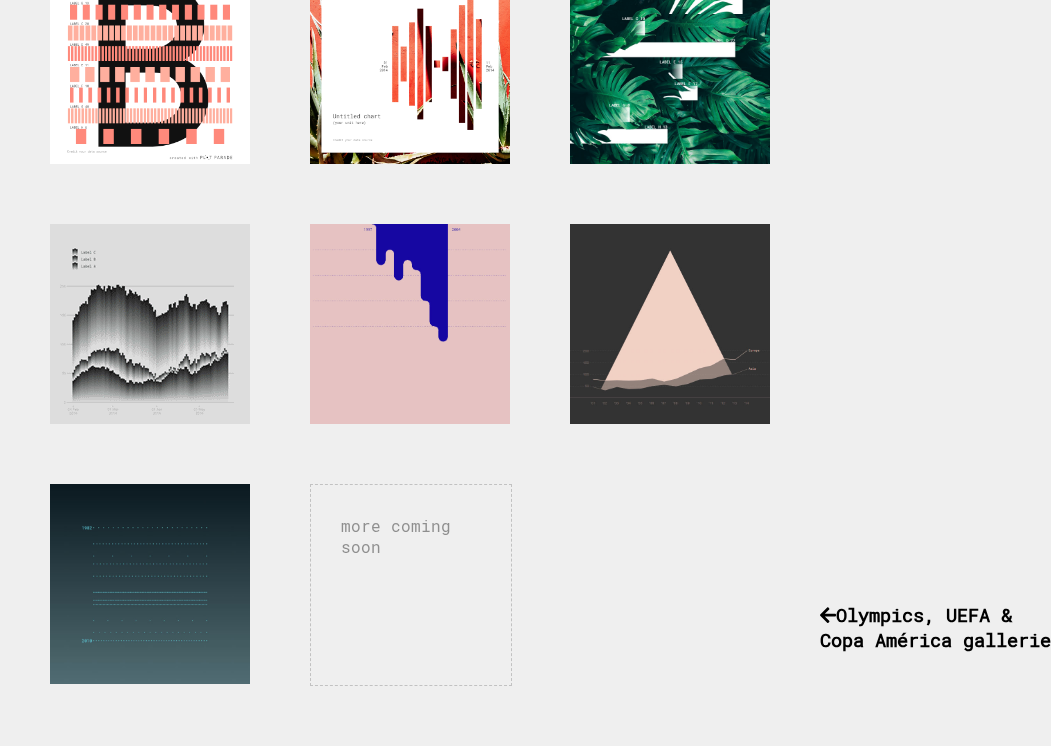 click at bounding box center (150, 324) 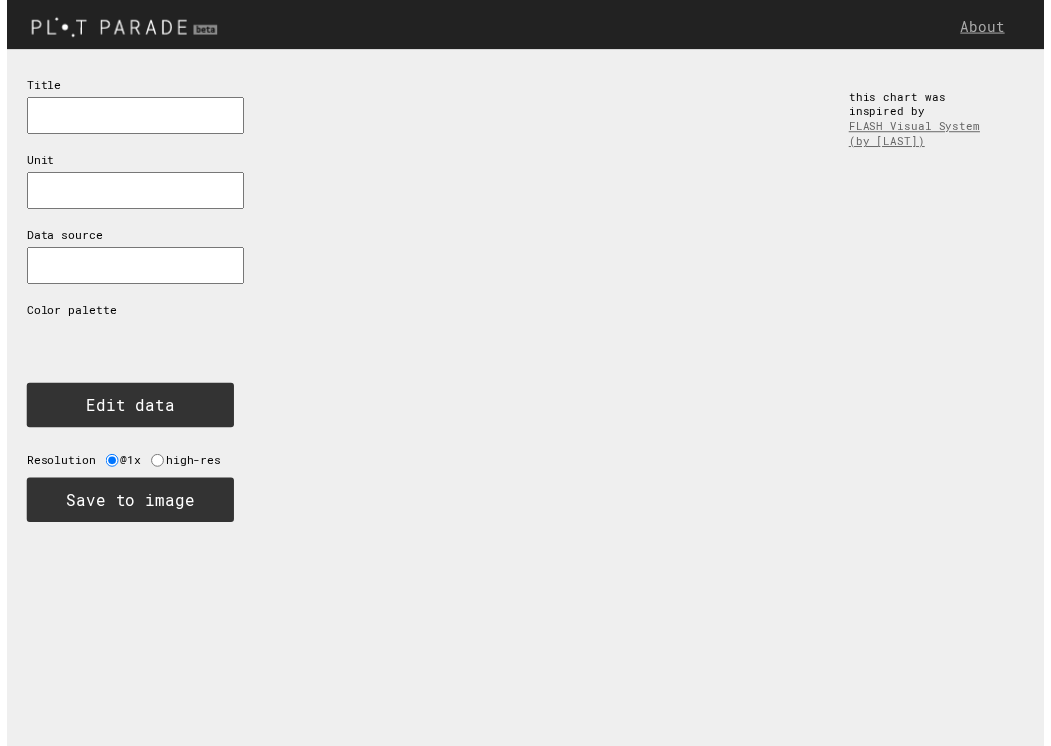 scroll, scrollTop: 0, scrollLeft: 0, axis: both 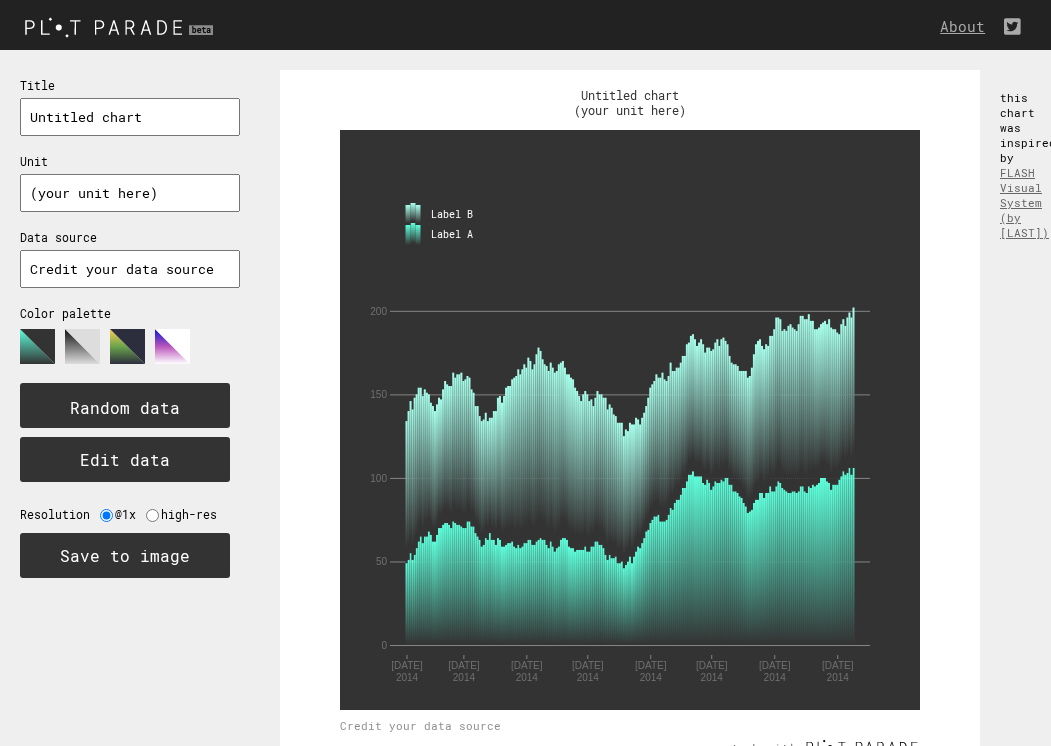 click 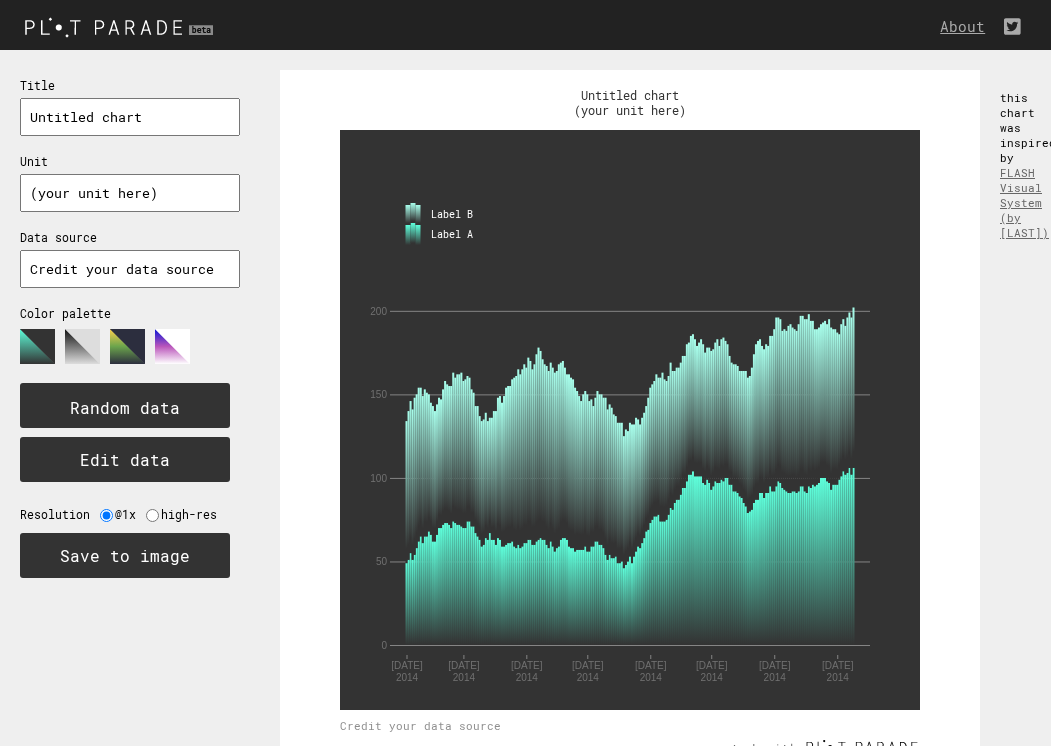click 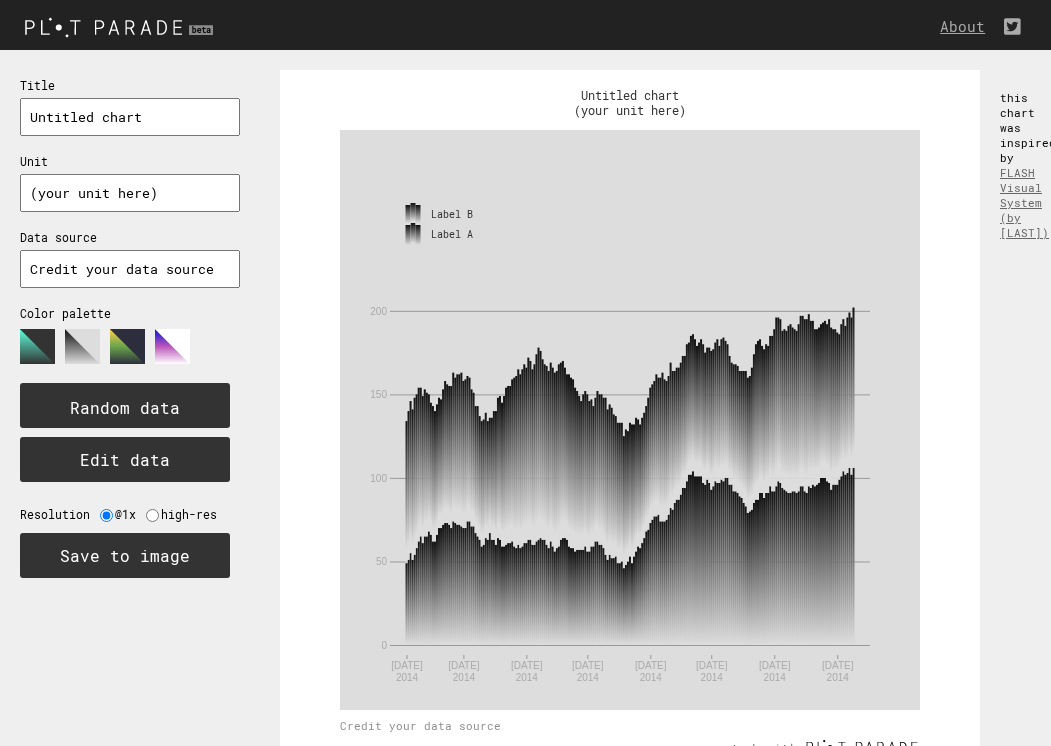 click 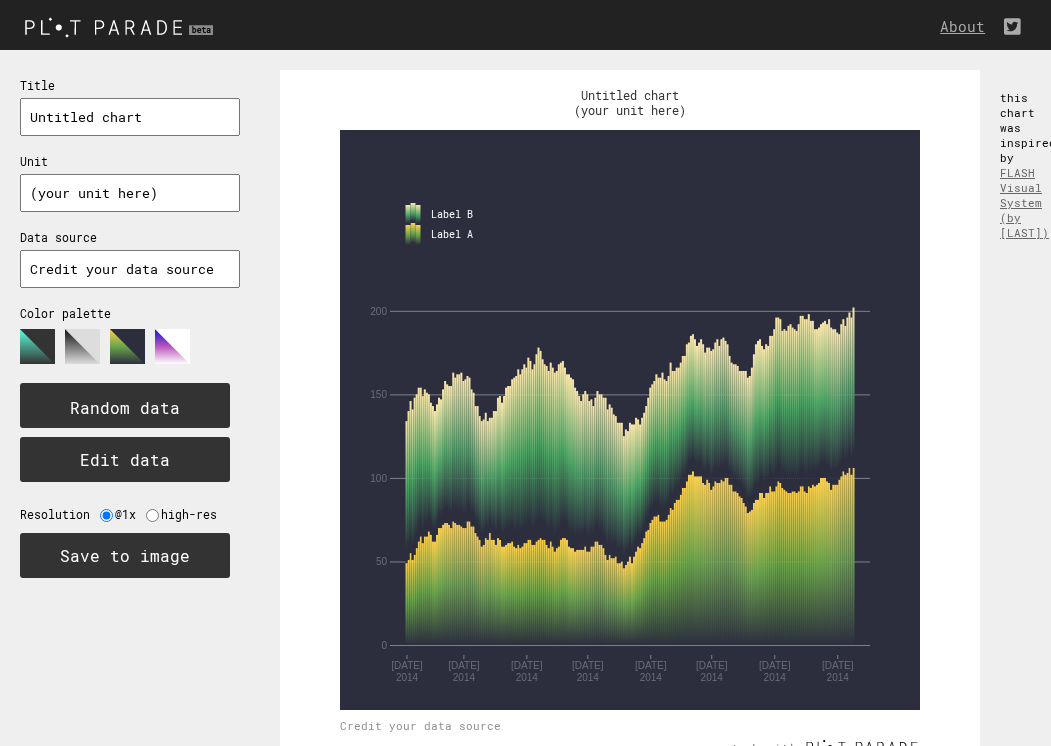 click 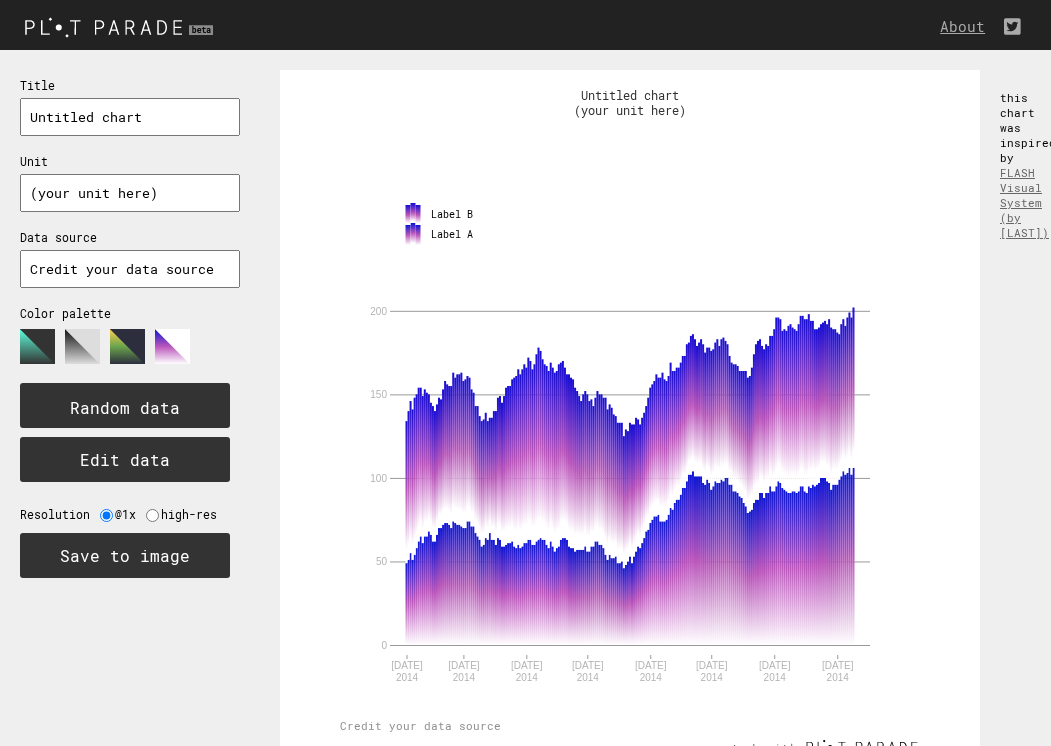 click 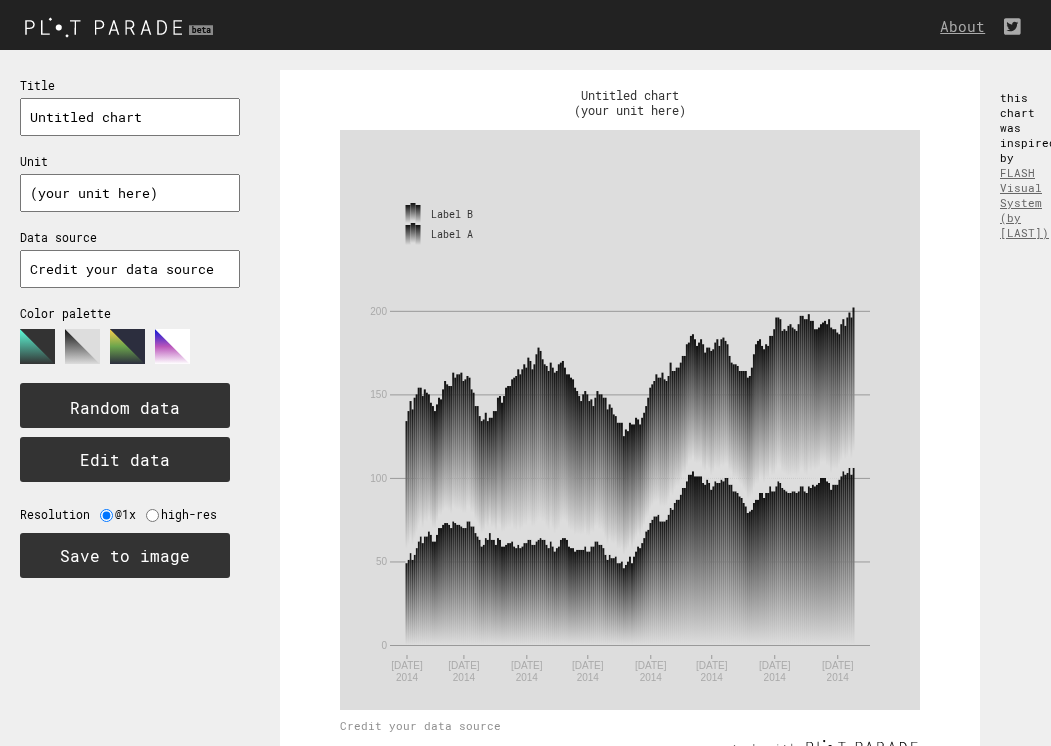 scroll, scrollTop: 44, scrollLeft: 0, axis: vertical 